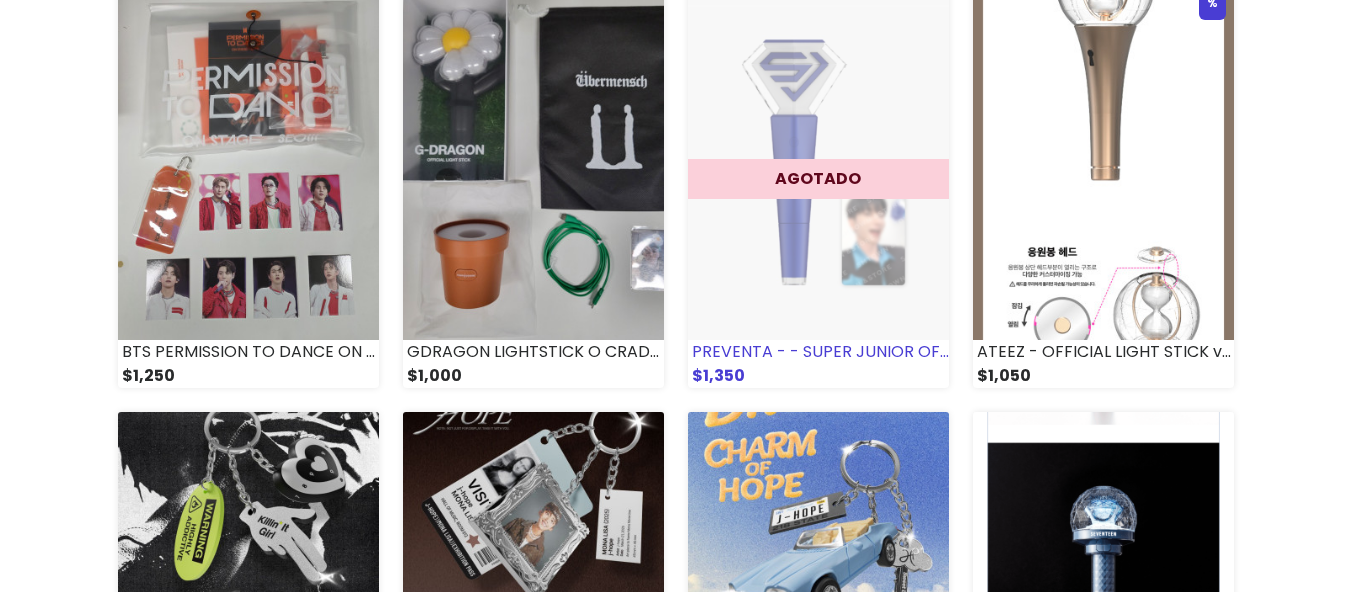 scroll, scrollTop: 300, scrollLeft: 0, axis: vertical 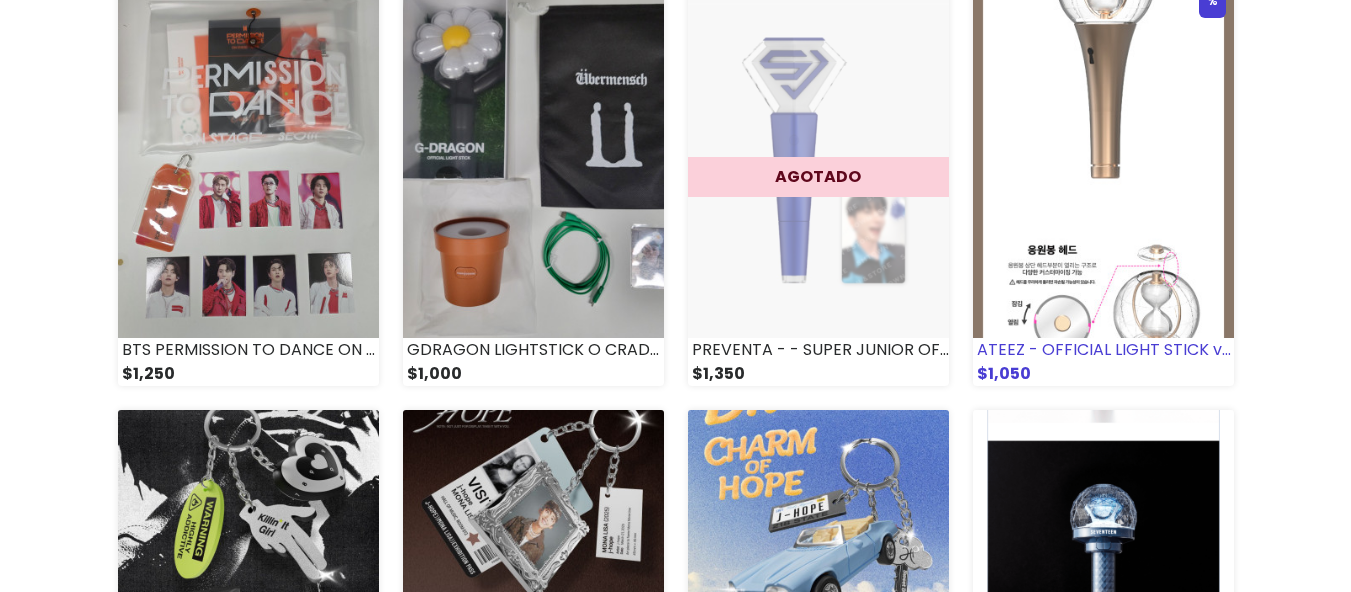 click at bounding box center [1103, 157] 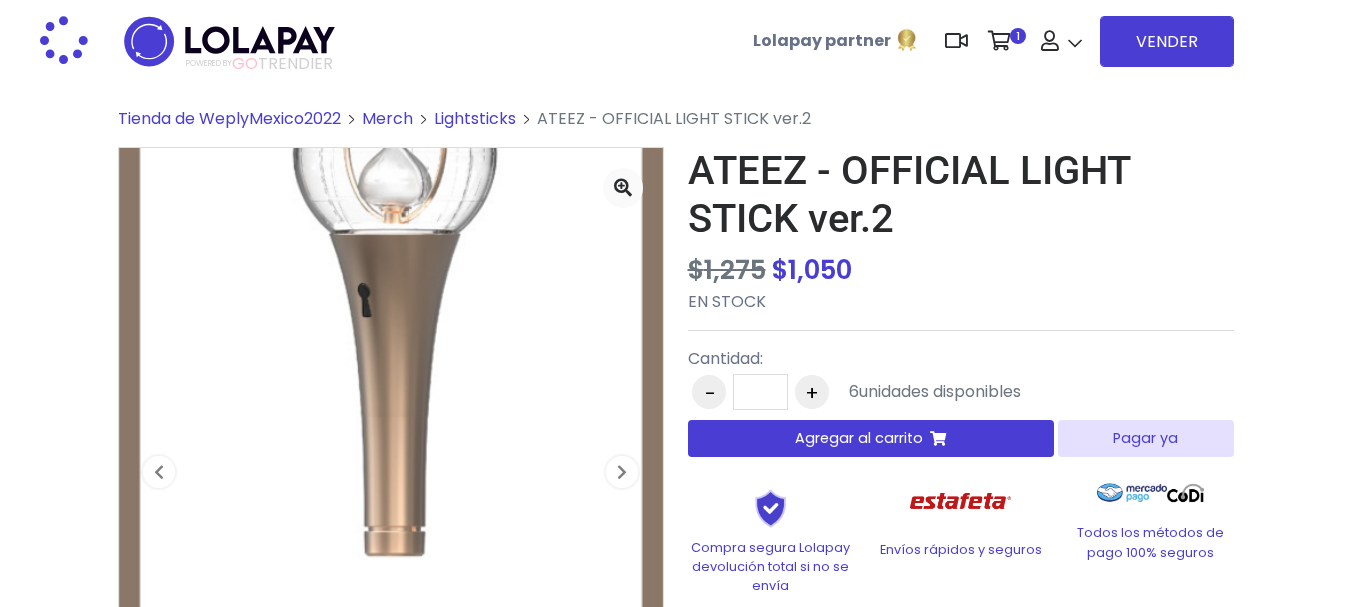 scroll, scrollTop: 0, scrollLeft: 0, axis: both 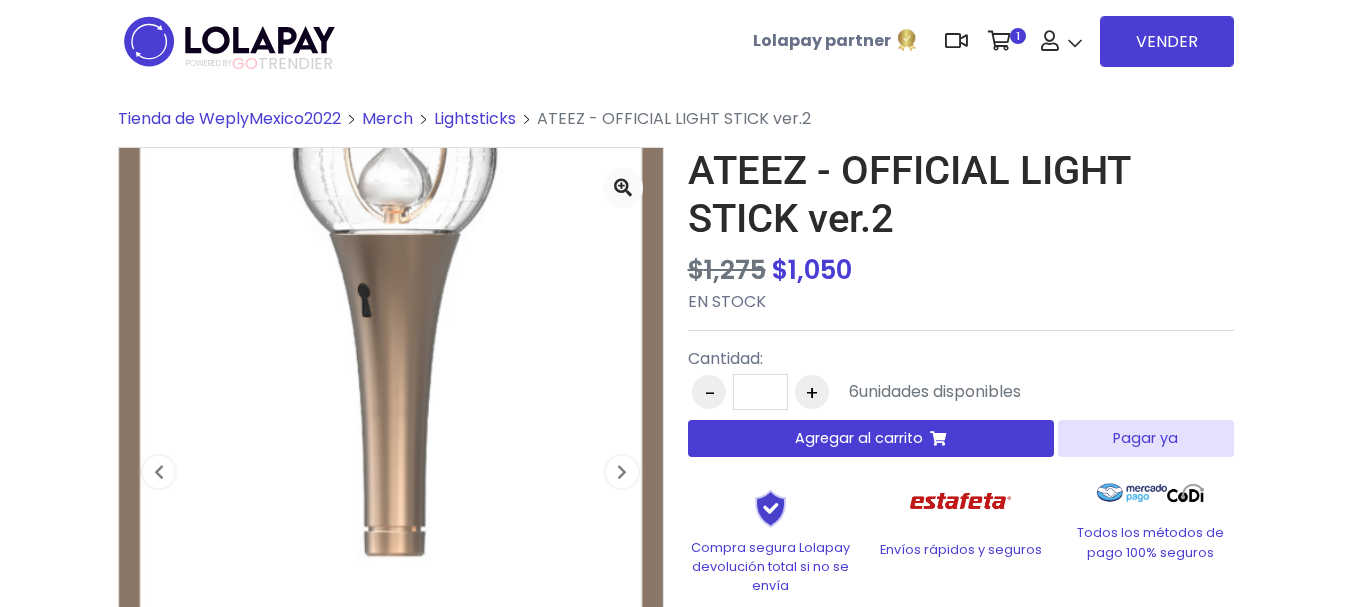 click on "Agregar al carrito" at bounding box center [859, 438] 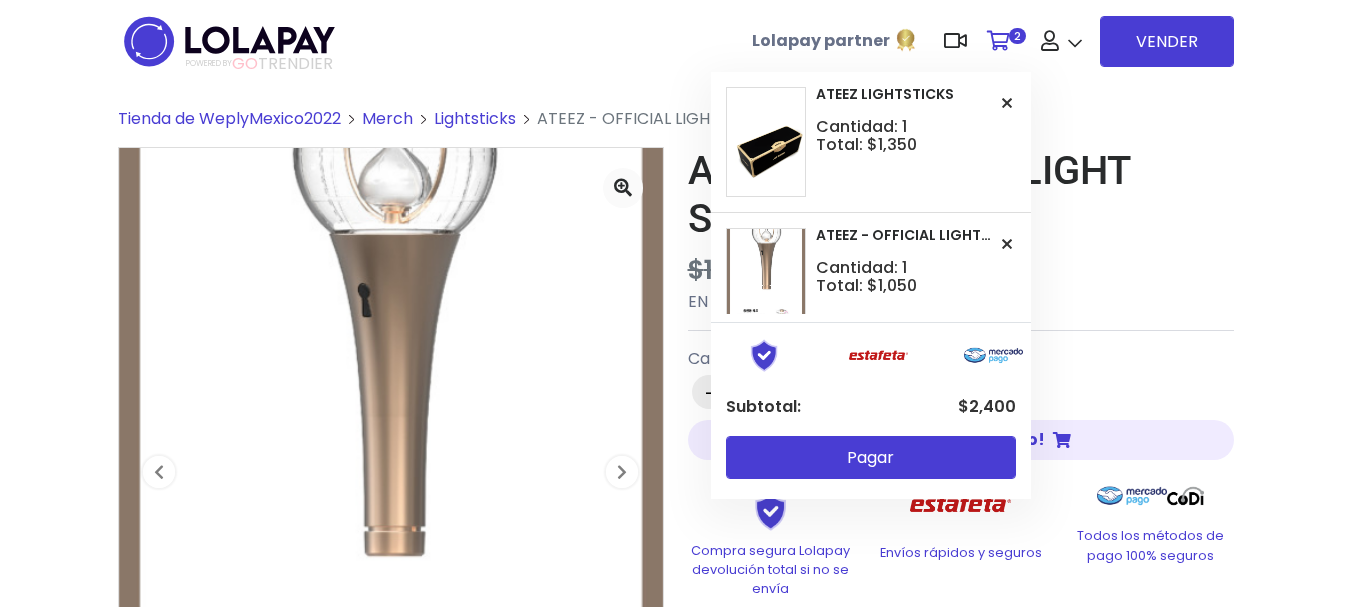 click at bounding box center [998, 41] 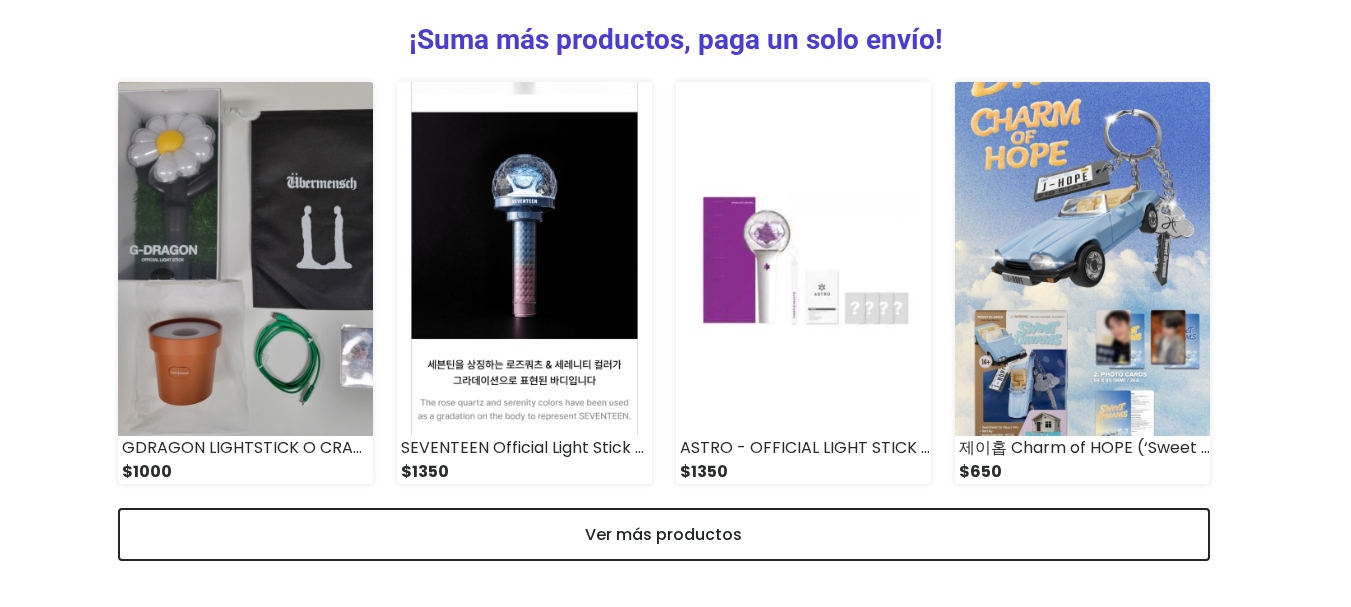 scroll, scrollTop: 910, scrollLeft: 0, axis: vertical 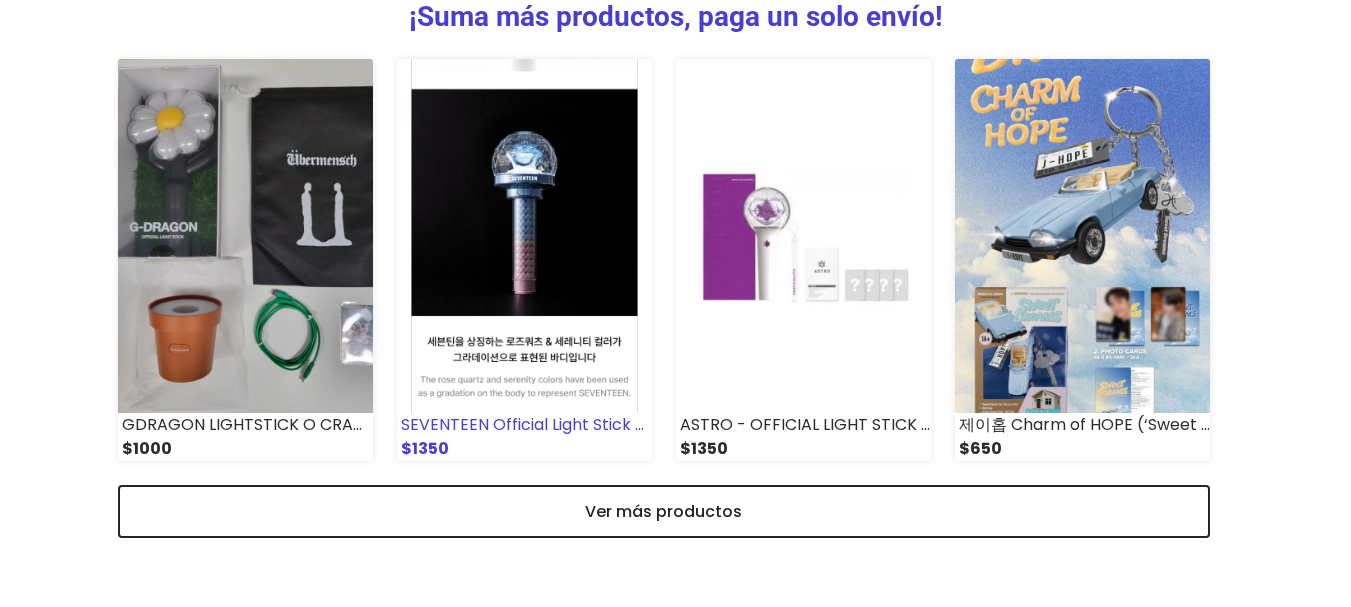 click at bounding box center [524, 236] 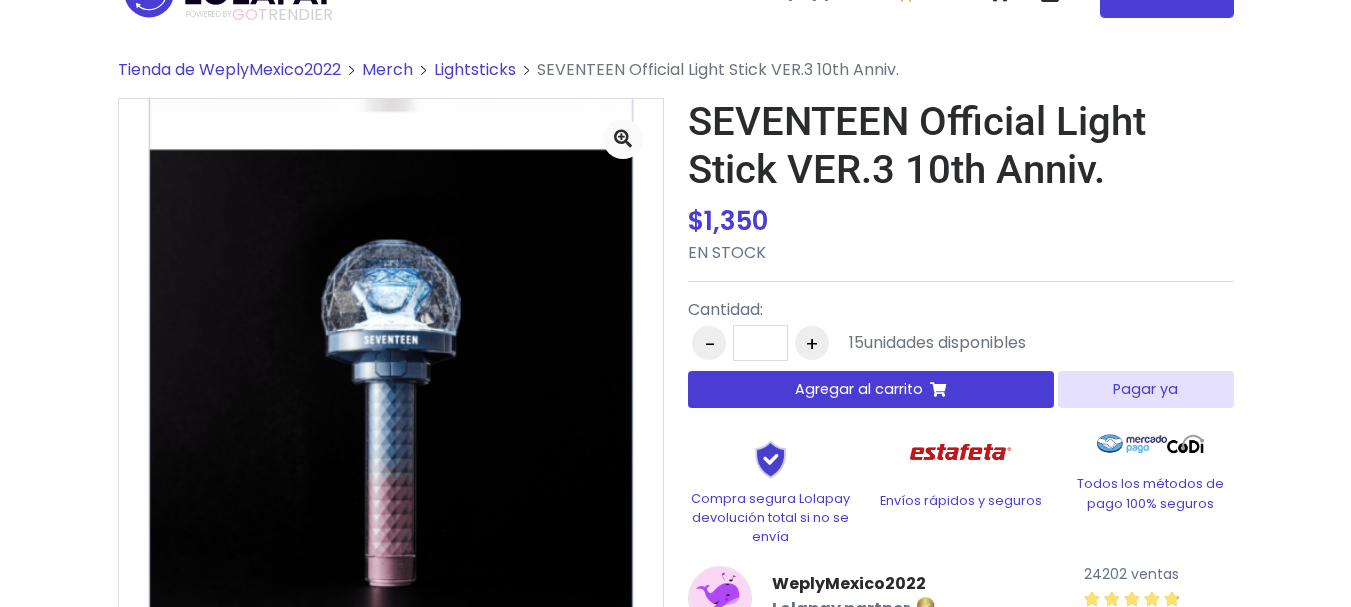scroll, scrollTop: 0, scrollLeft: 0, axis: both 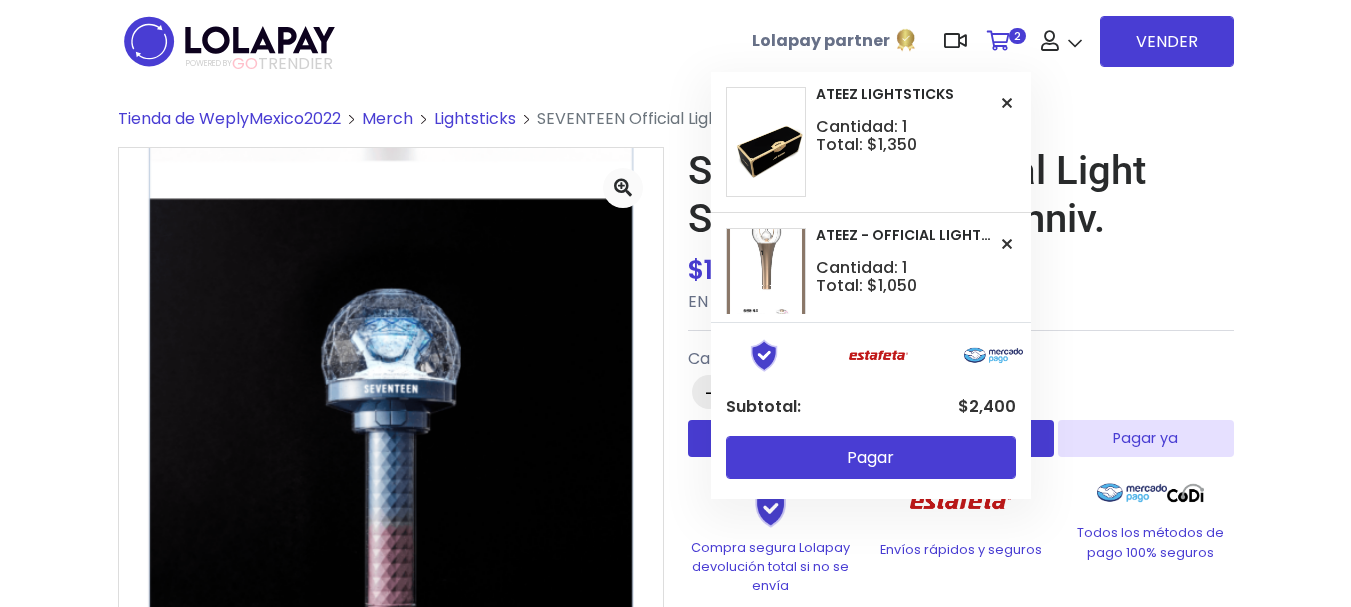 click at bounding box center [998, 41] 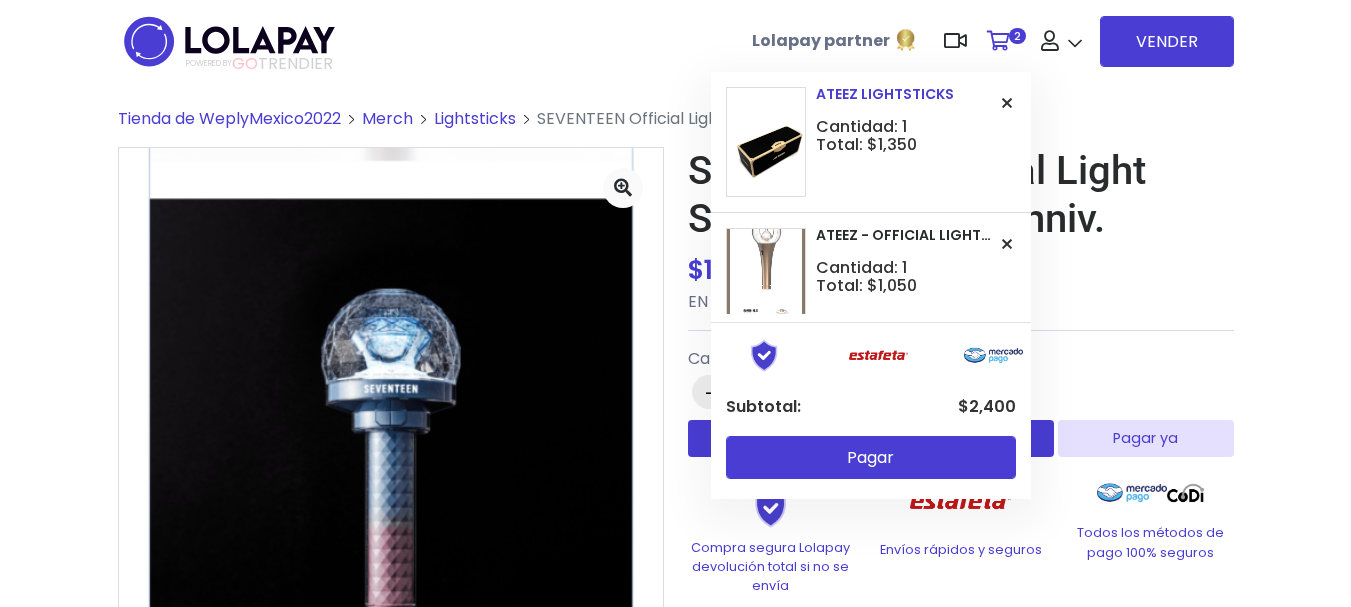 click on "ATEEZ LIGHTSTICKS
Cantidad: 1 Total: $1,350" at bounding box center [871, 142] 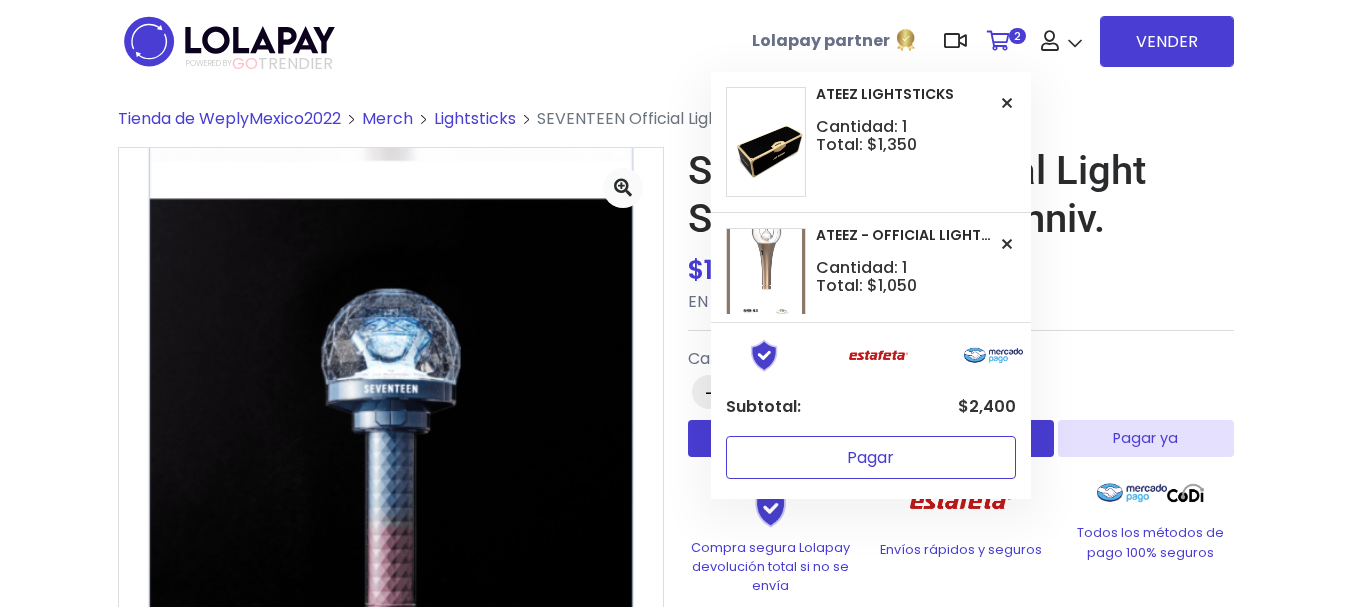 click on "Pagar" at bounding box center [871, 457] 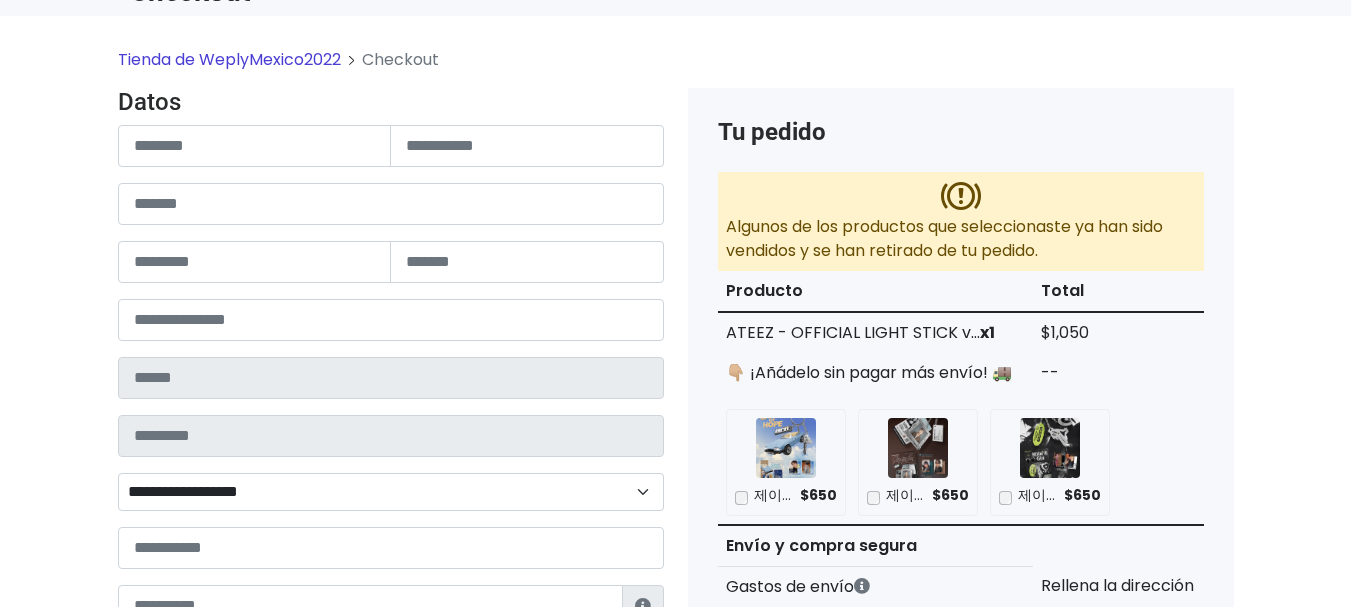 scroll, scrollTop: 100, scrollLeft: 0, axis: vertical 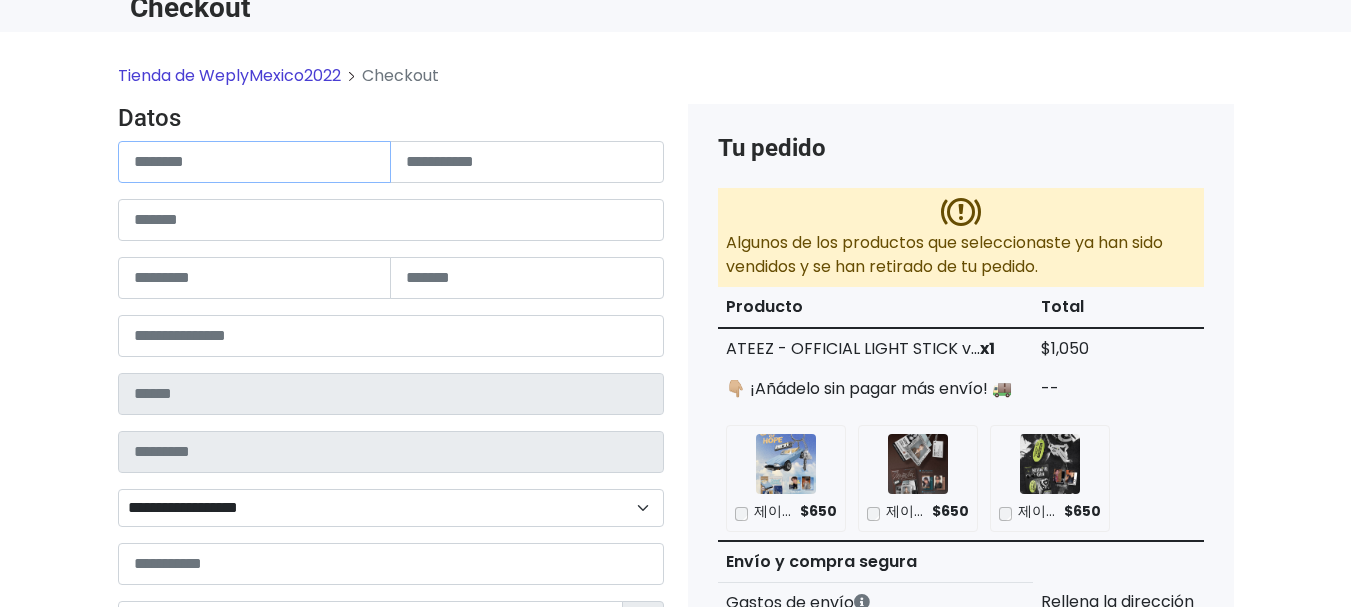 click at bounding box center (255, 162) 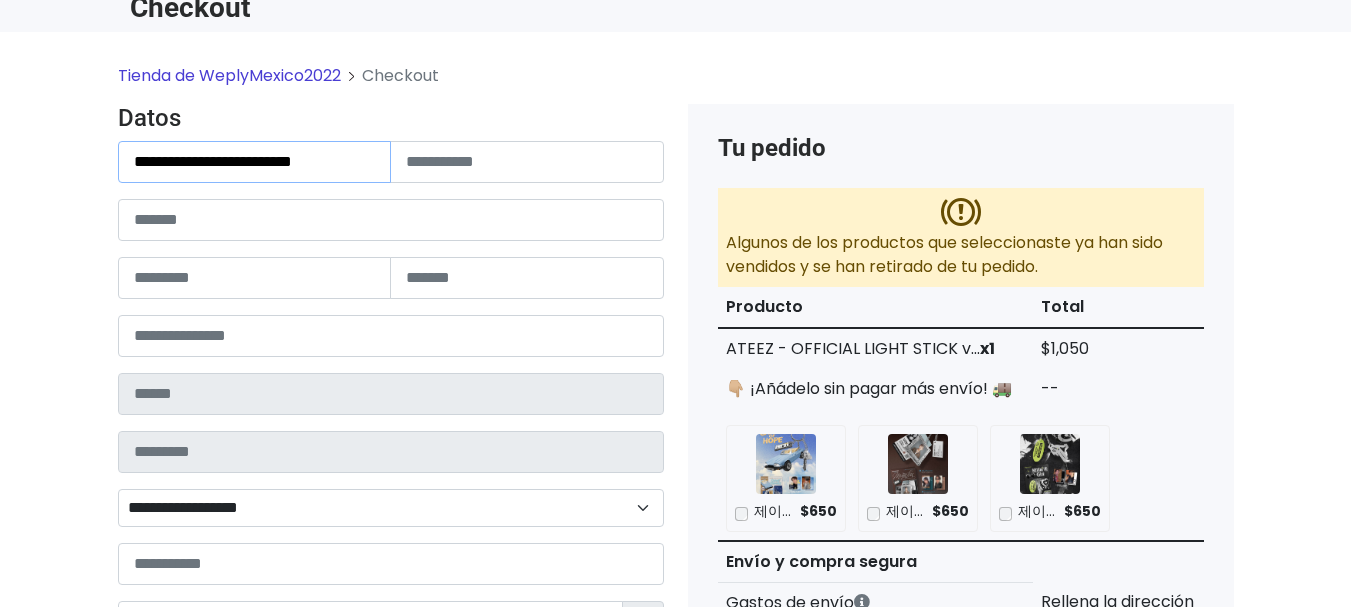 drag, startPoint x: 253, startPoint y: 161, endPoint x: 376, endPoint y: 171, distance: 123.40584 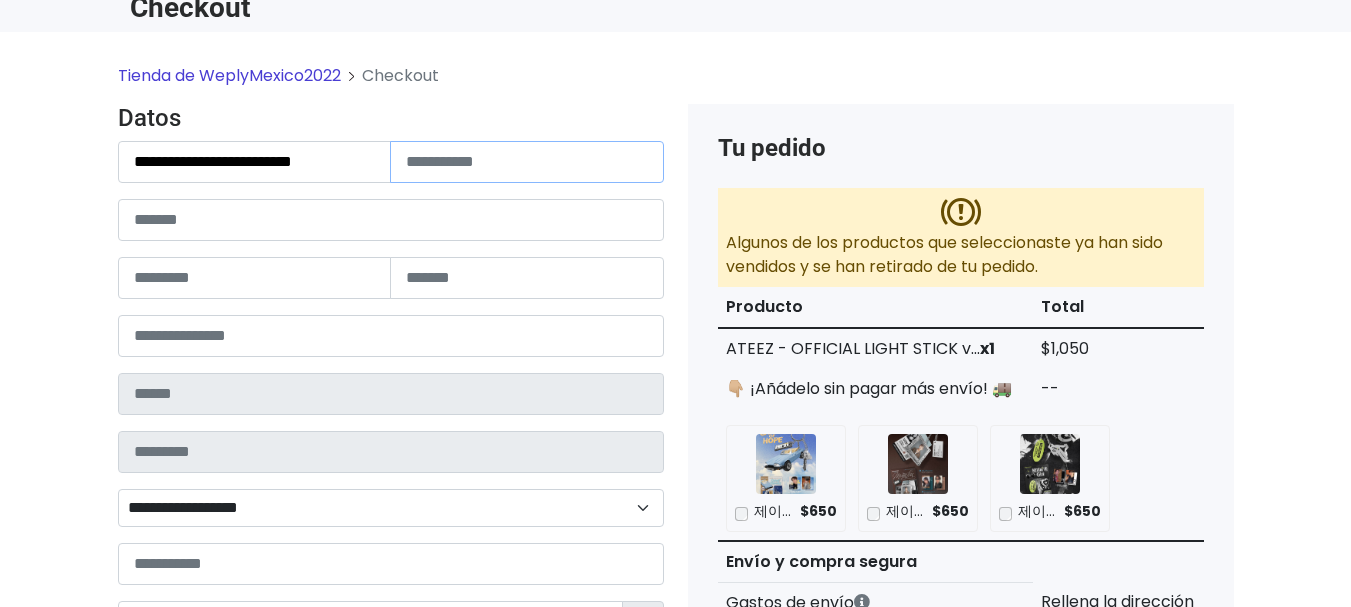click at bounding box center [527, 162] 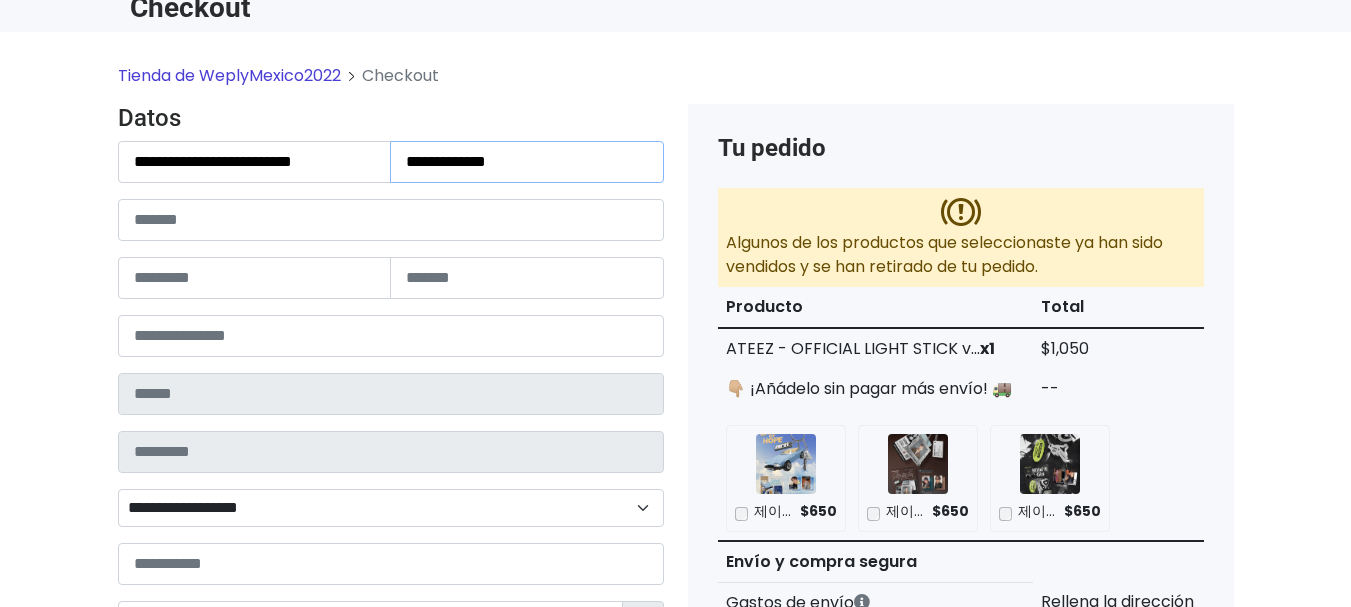 click on "**********" at bounding box center [527, 162] 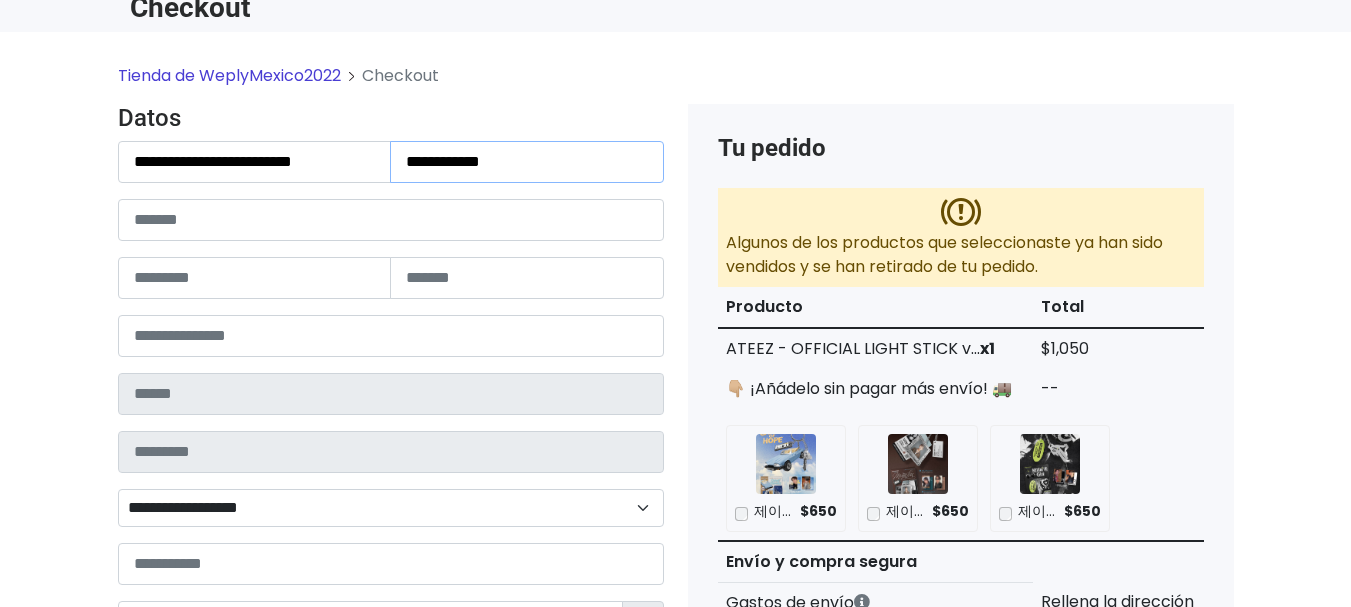 type on "**********" 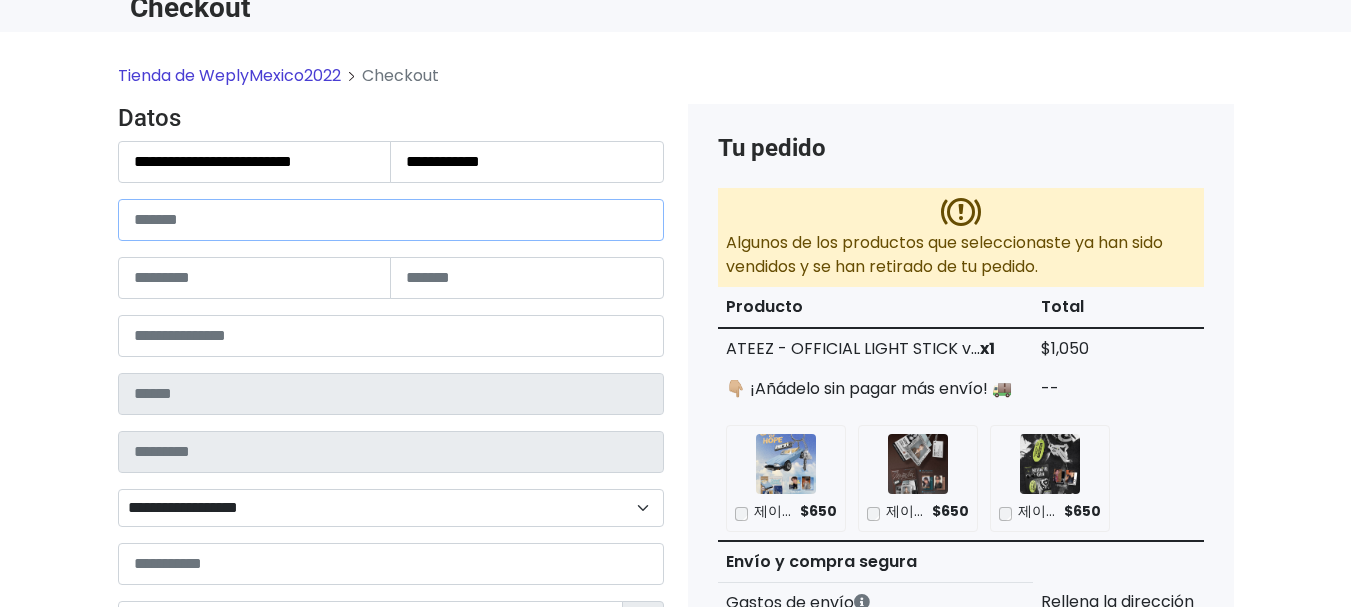 click at bounding box center (391, 220) 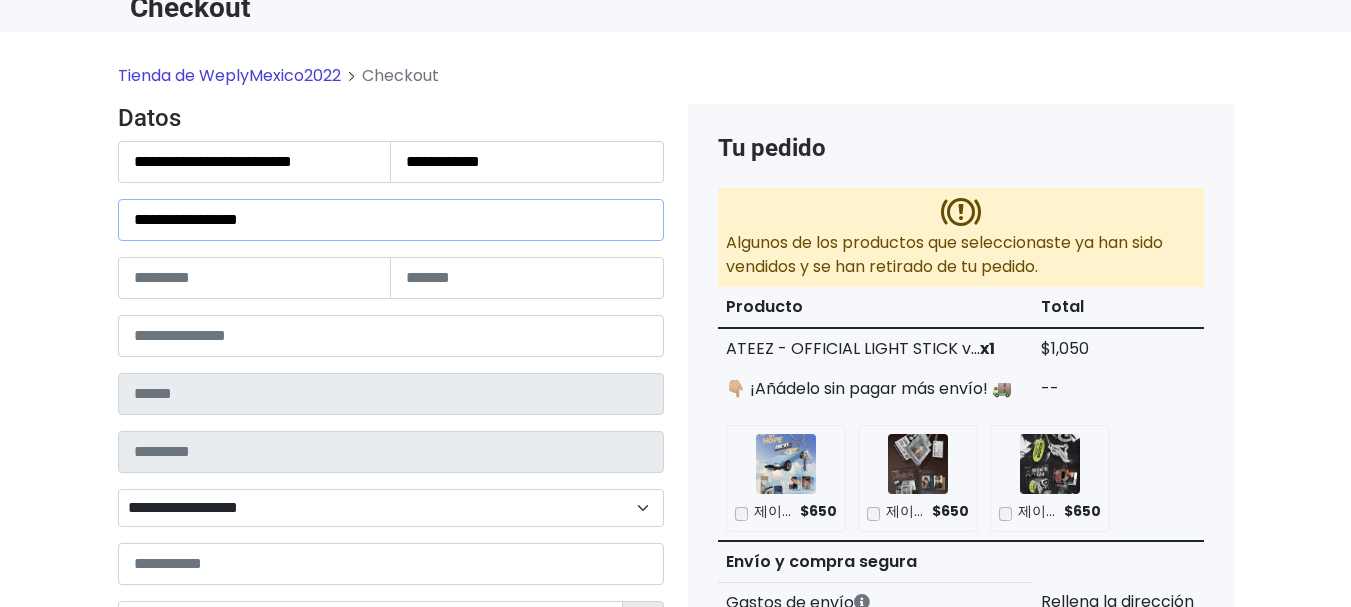 type on "**********" 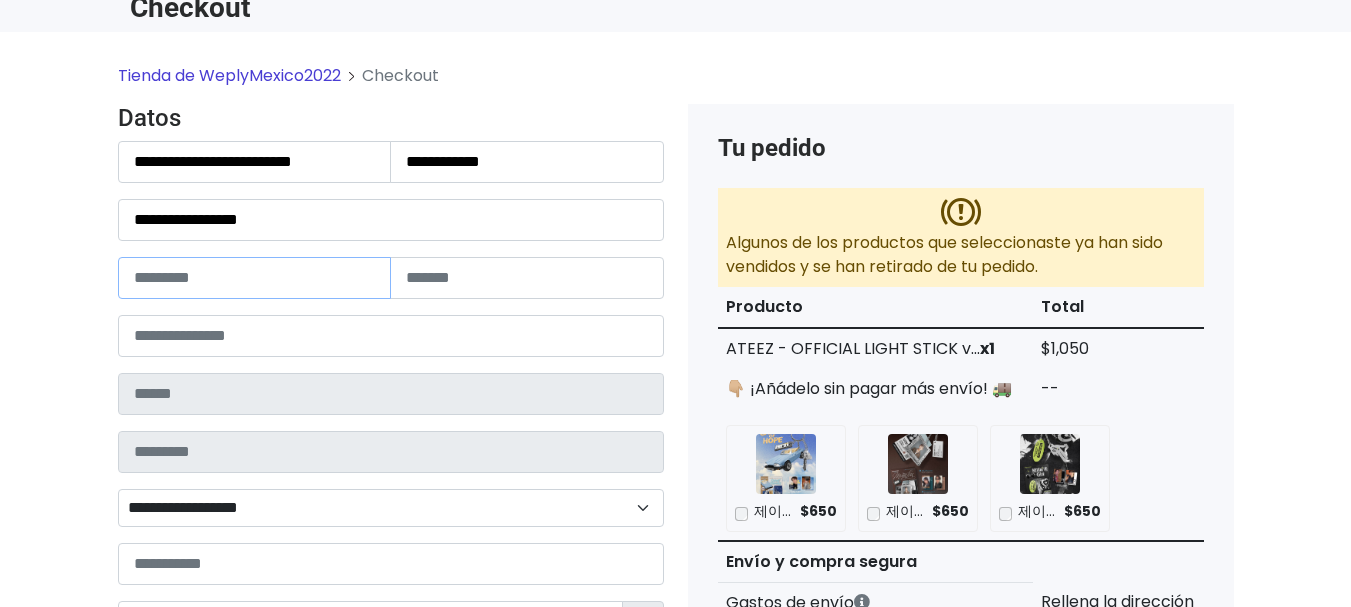 click at bounding box center [255, 278] 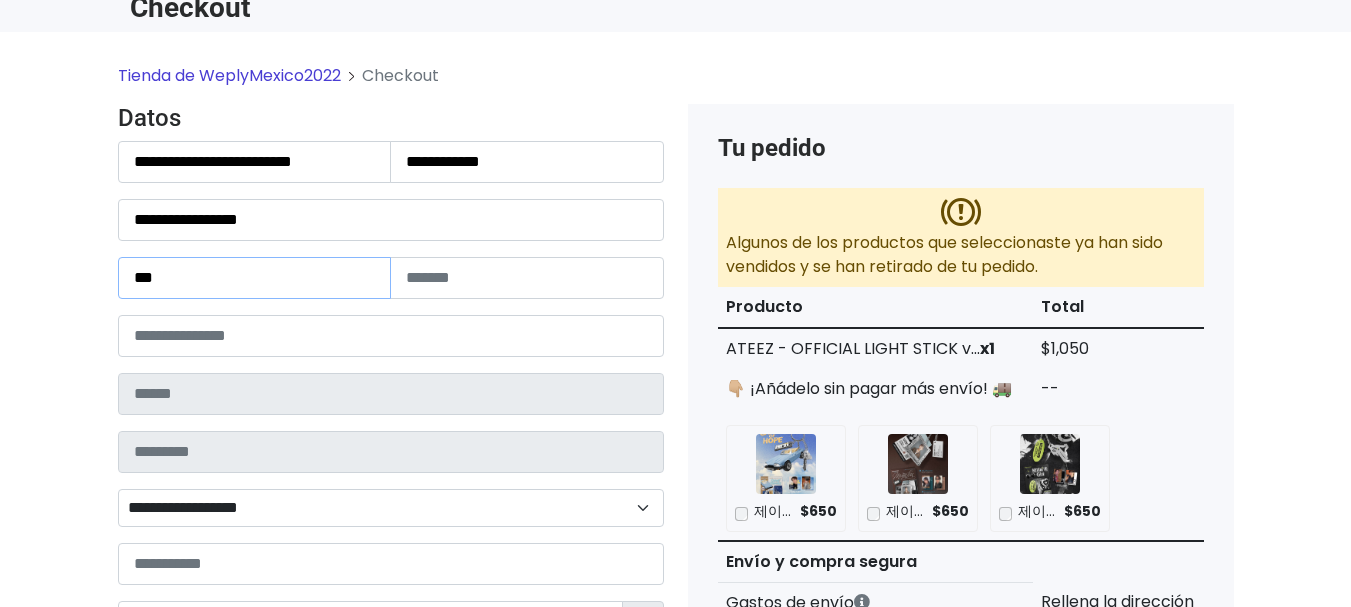 type on "***" 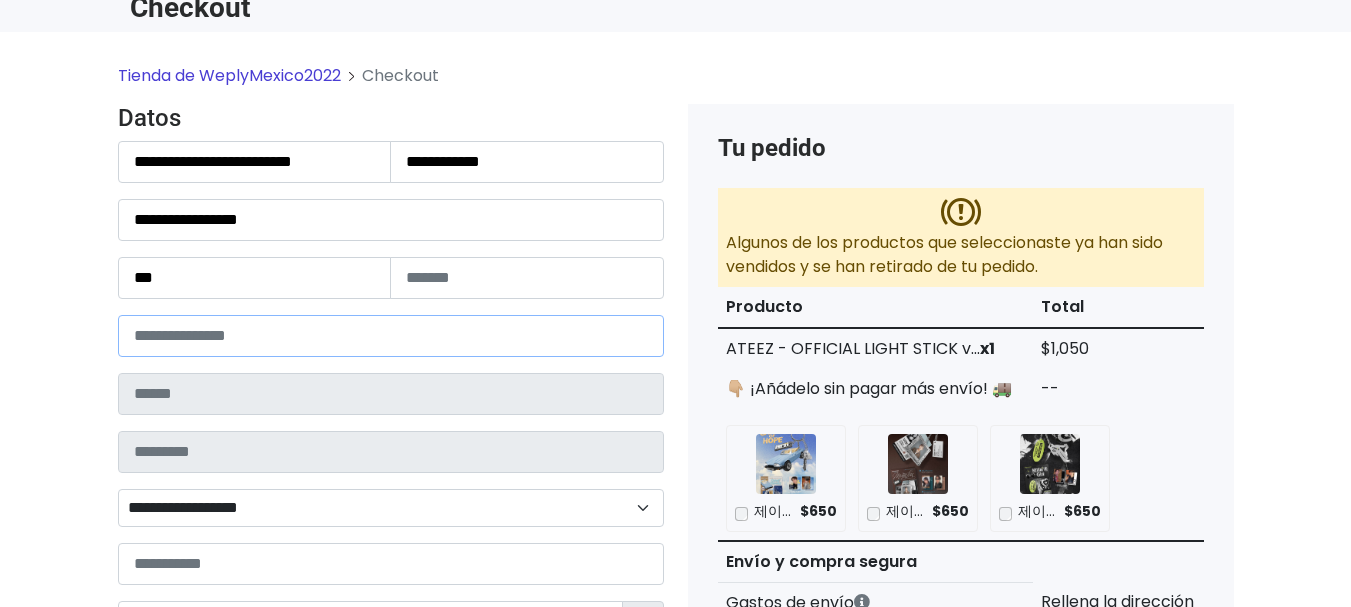 click at bounding box center [391, 336] 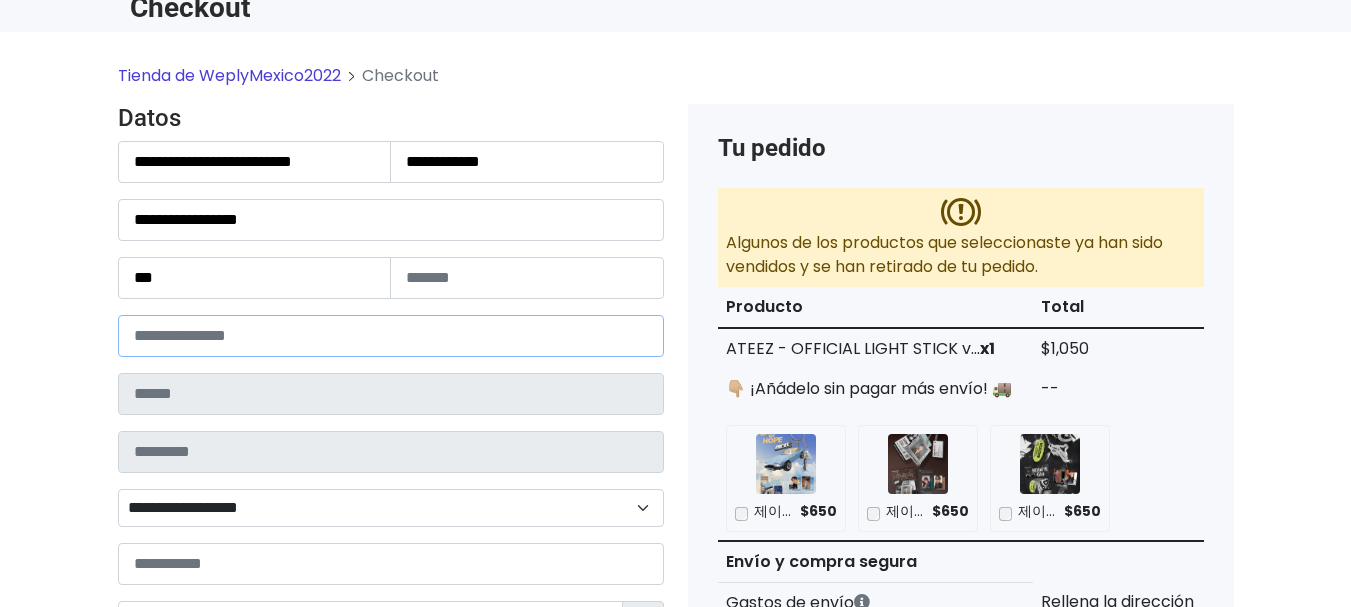type on "*****" 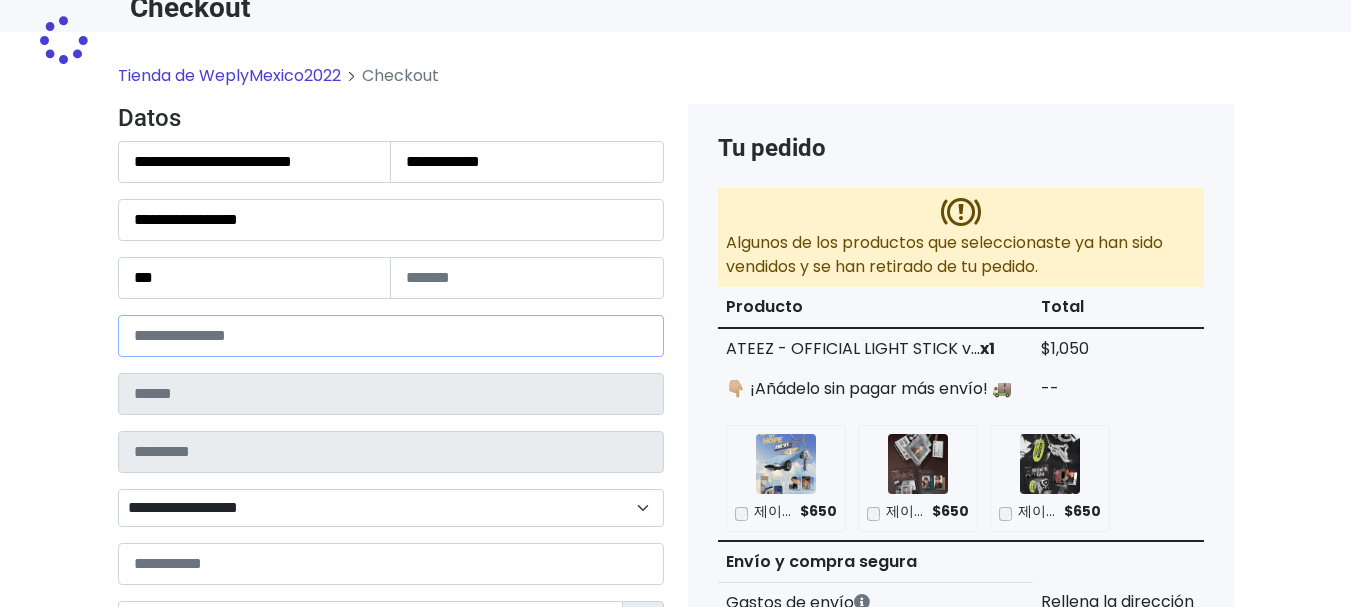type on "**********" 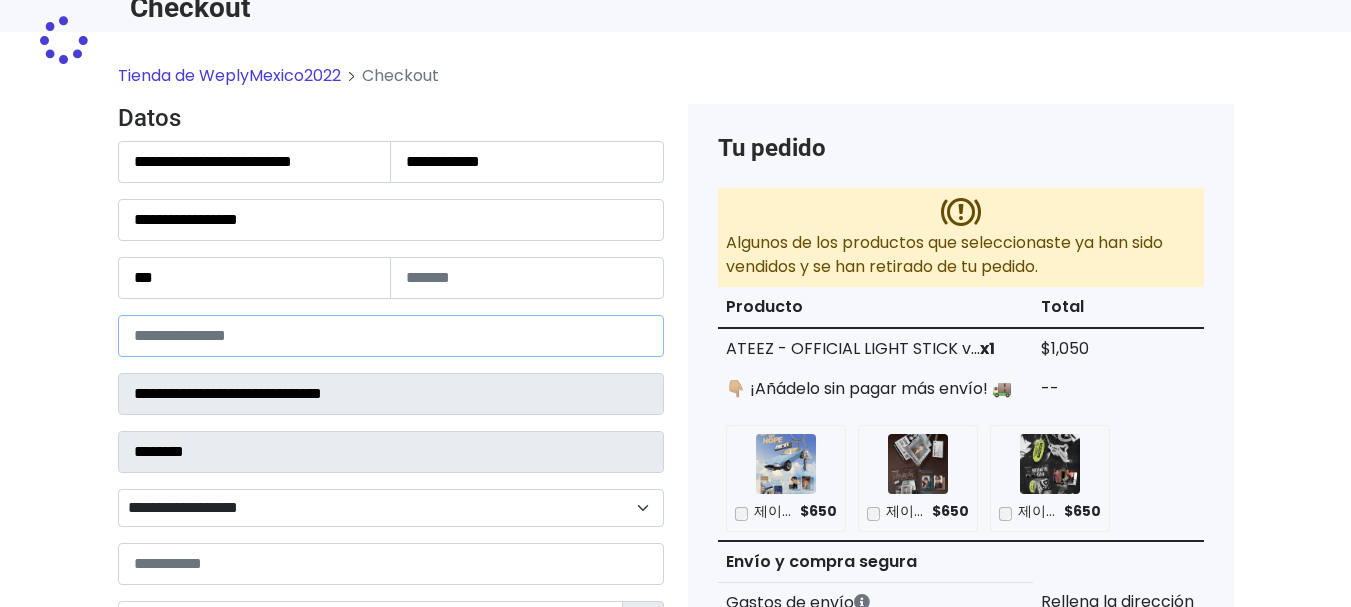 select 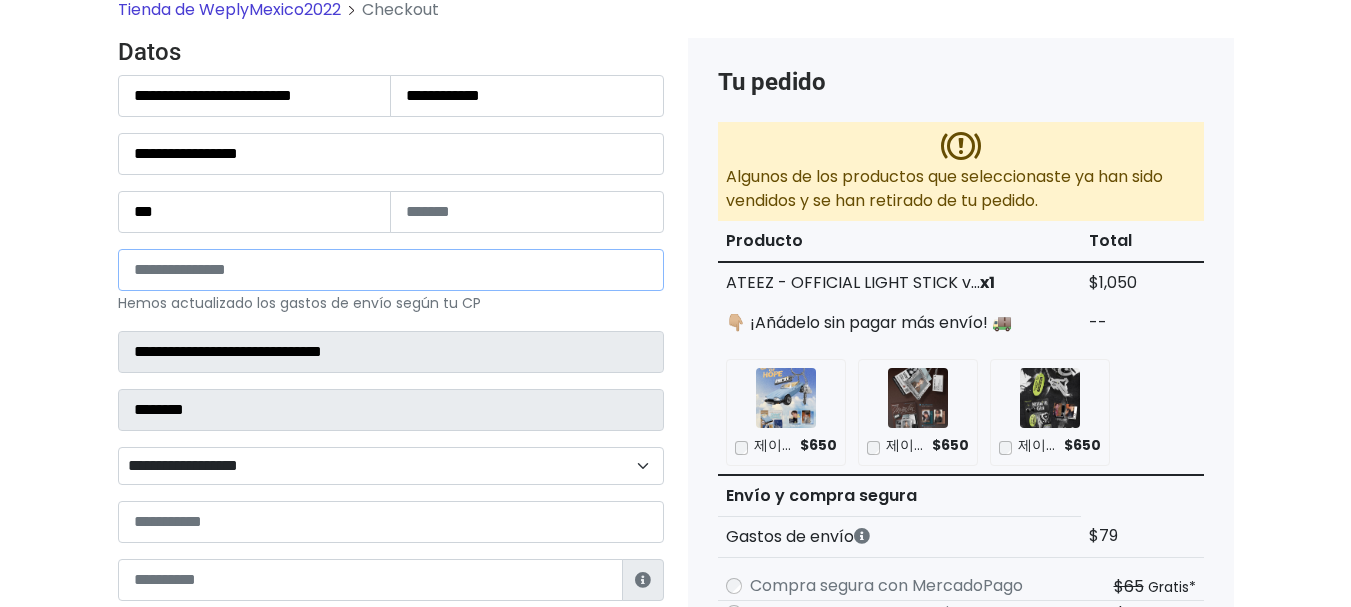 scroll, scrollTop: 200, scrollLeft: 0, axis: vertical 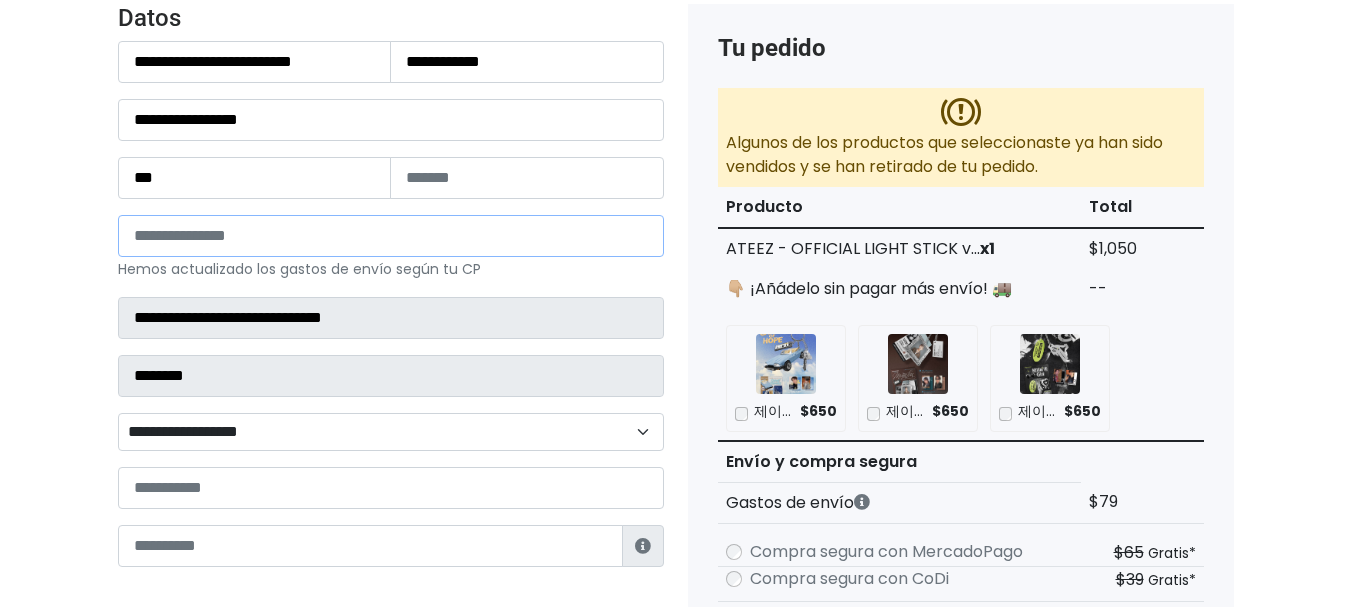 type on "*****" 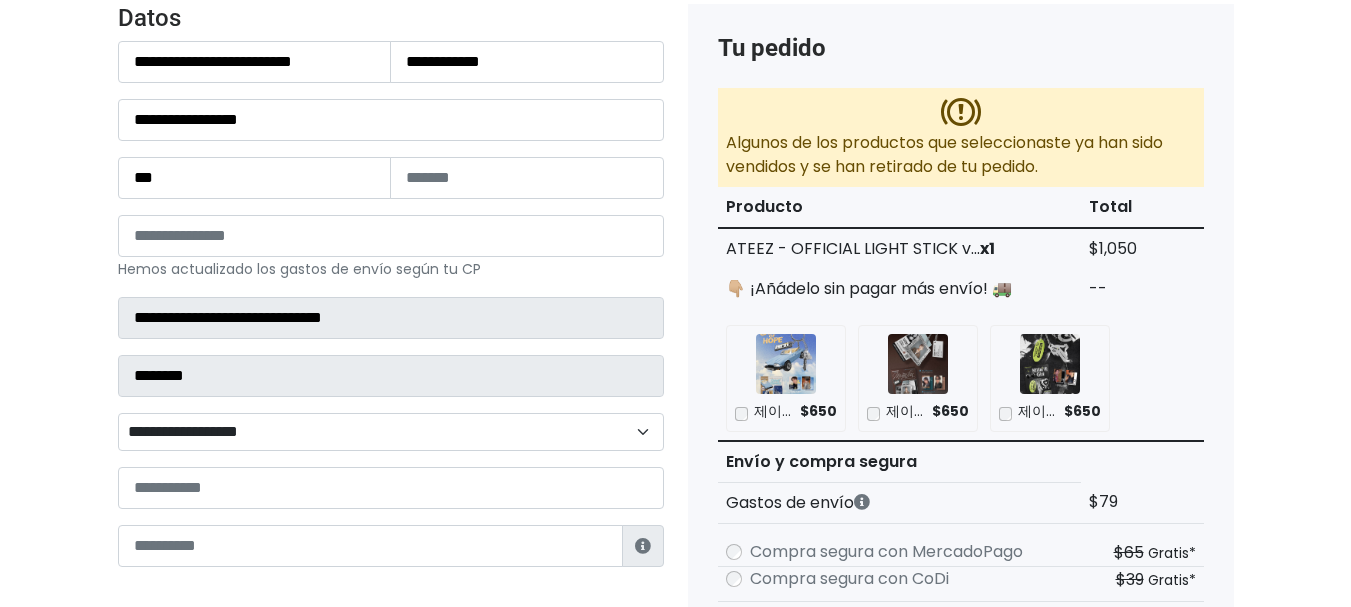 click on "**********" at bounding box center [391, 432] 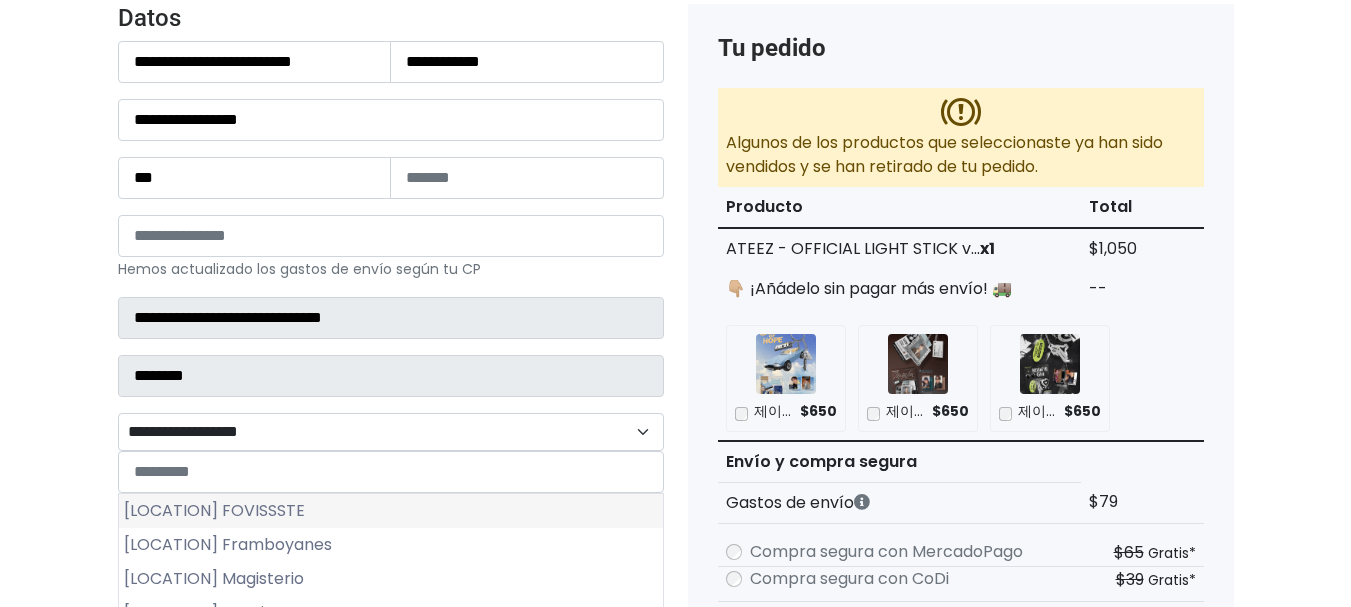 click on "Coyol FOVISSSTE" at bounding box center [391, 511] 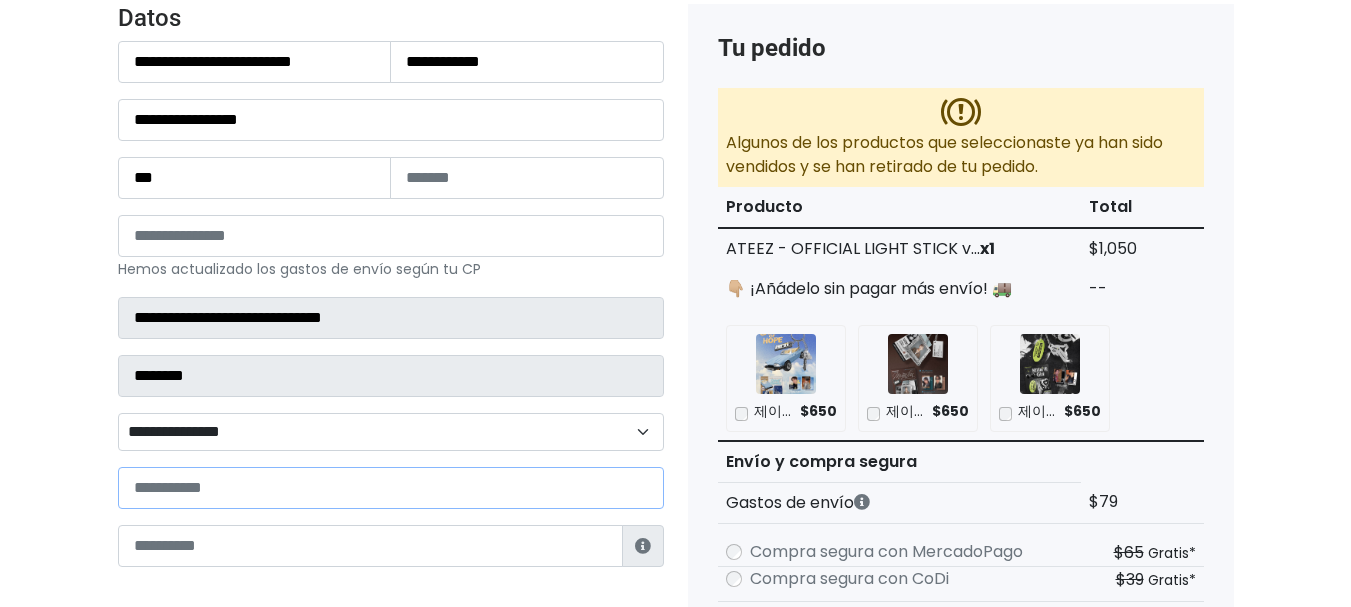 click at bounding box center (391, 488) 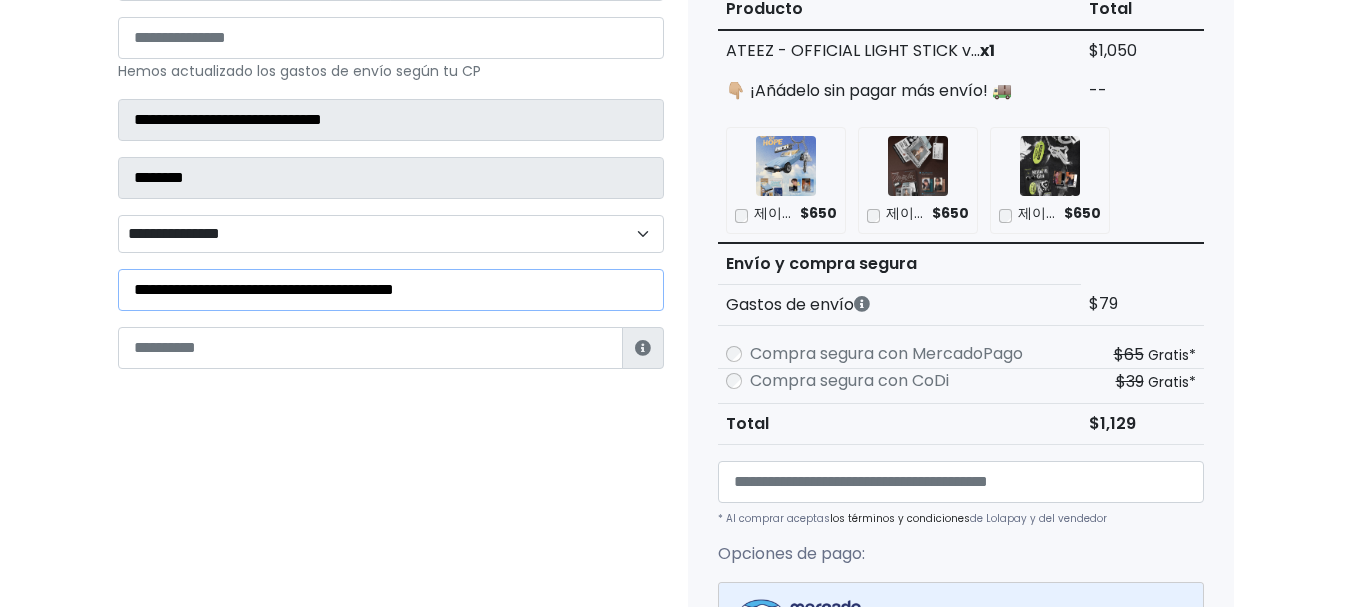 scroll, scrollTop: 400, scrollLeft: 0, axis: vertical 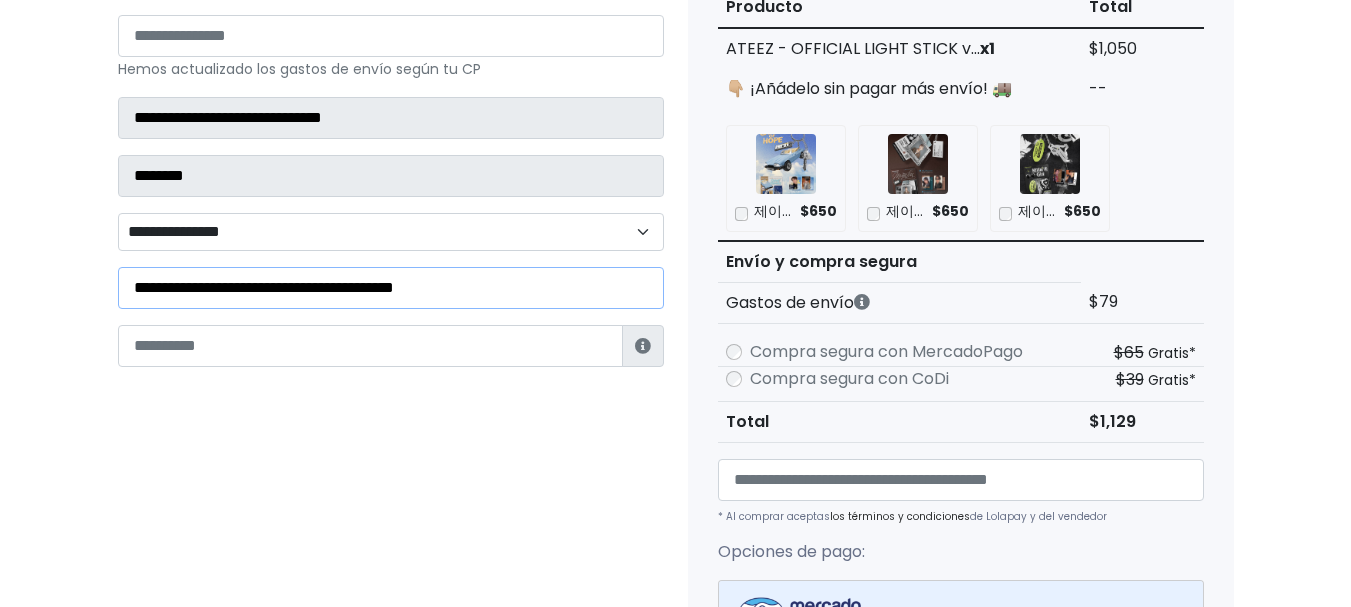 type on "**********" 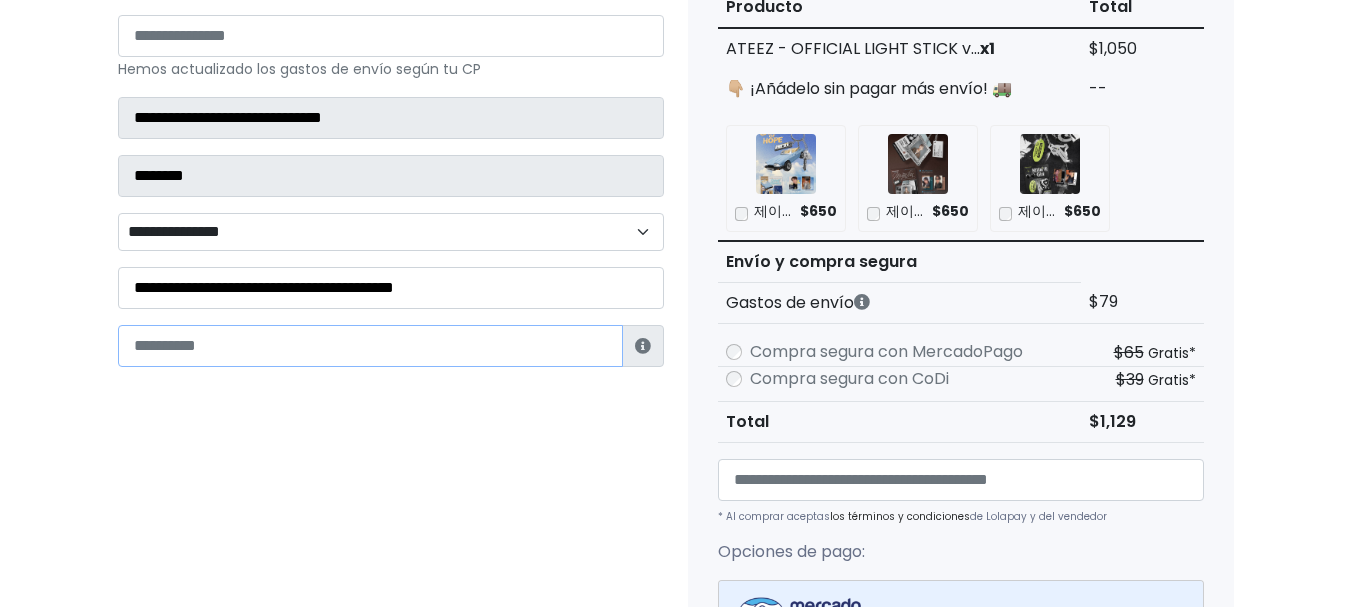 click at bounding box center (370, 346) 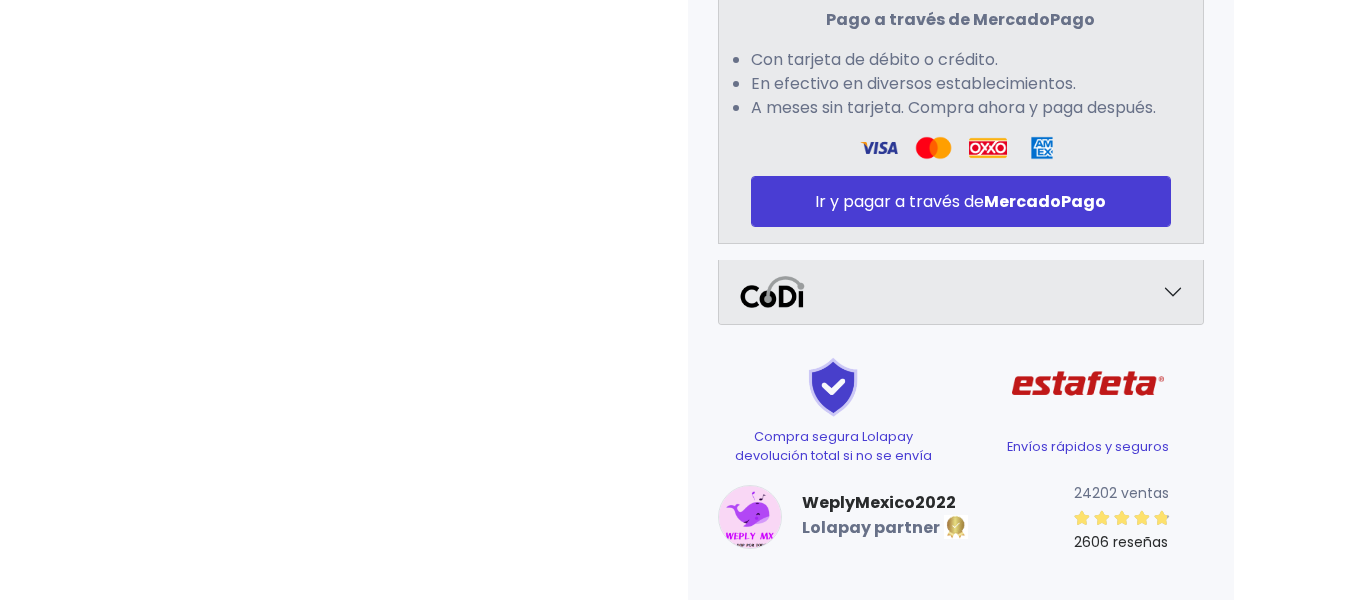 scroll, scrollTop: 1055, scrollLeft: 0, axis: vertical 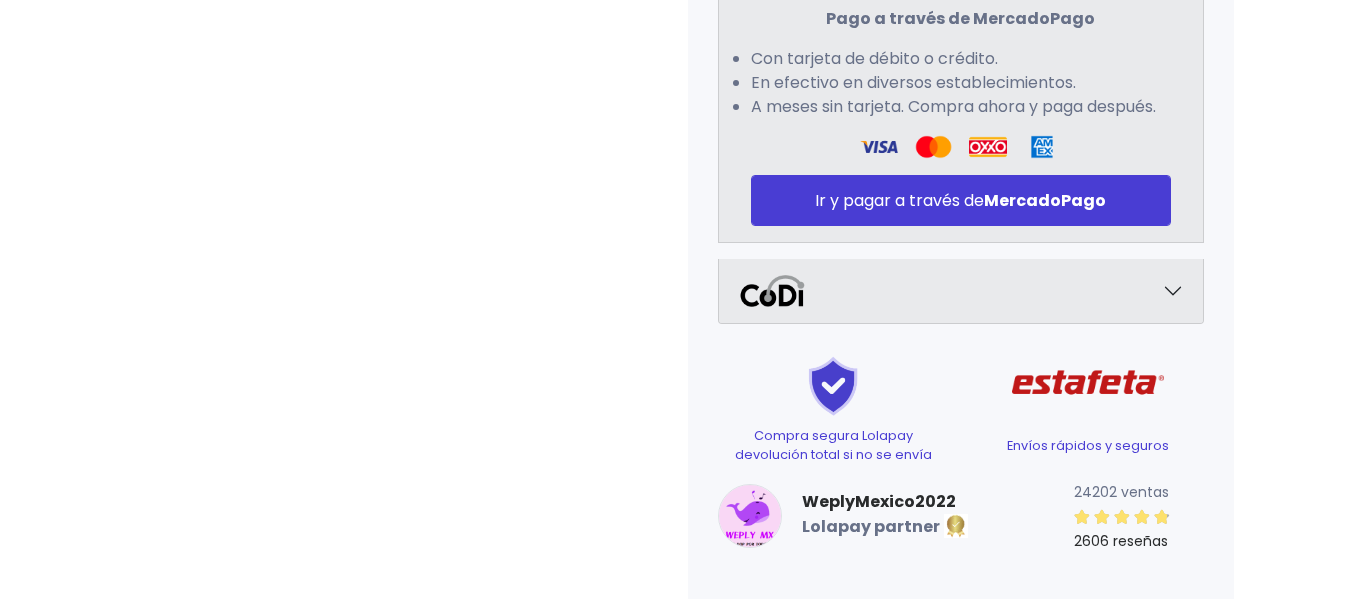 type on "**********" 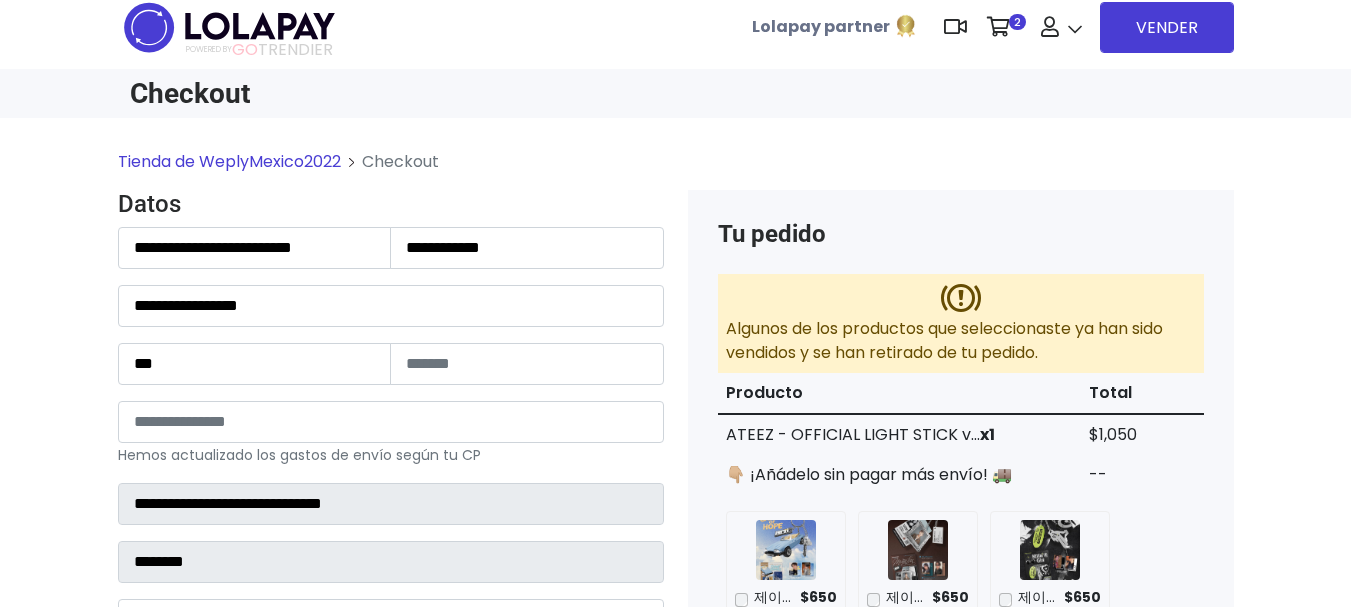 scroll, scrollTop: 0, scrollLeft: 0, axis: both 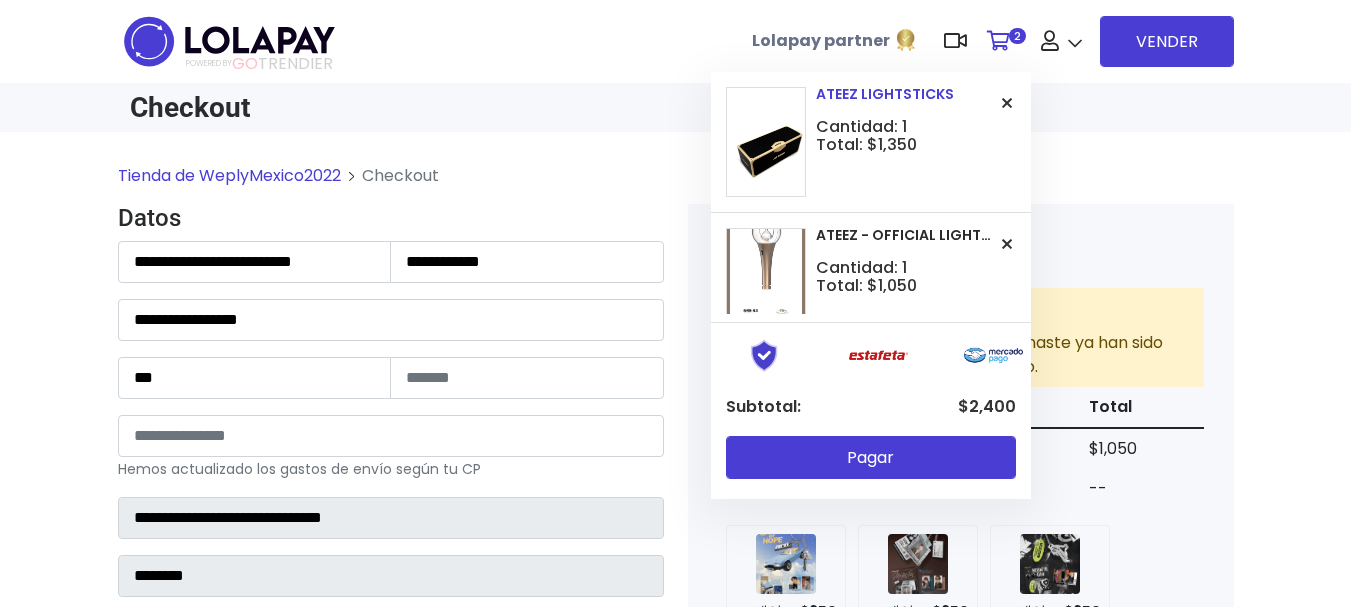 click at bounding box center (1007, 103) 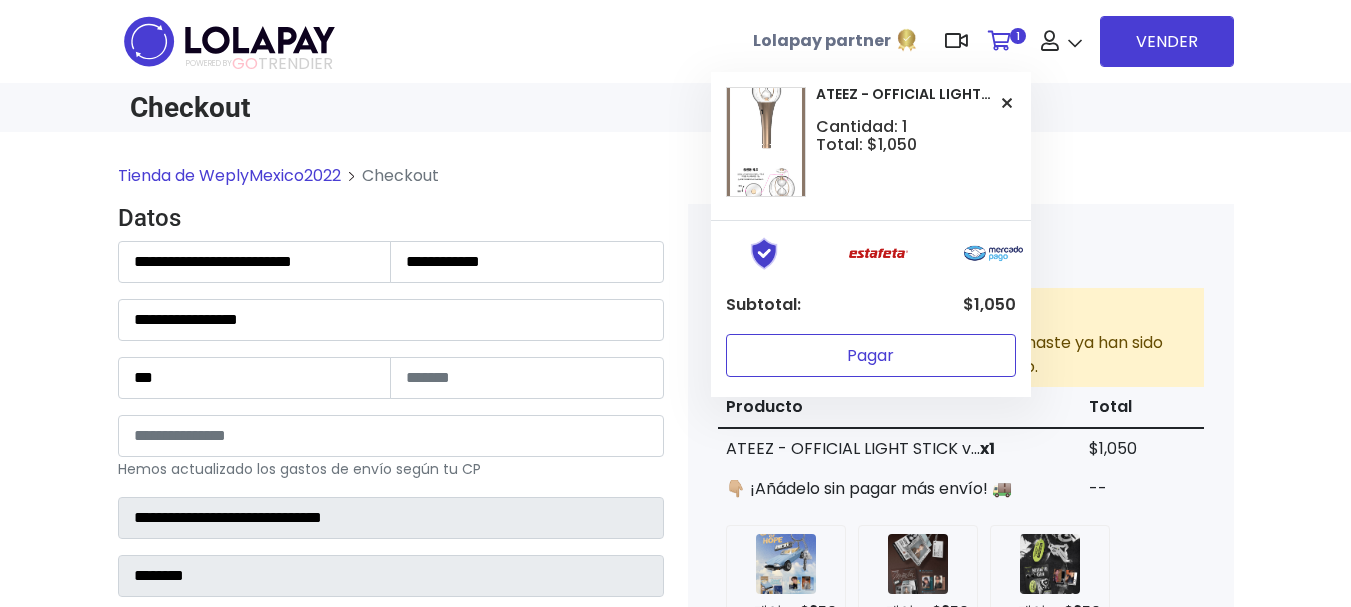 click on "Pagar" at bounding box center [871, 355] 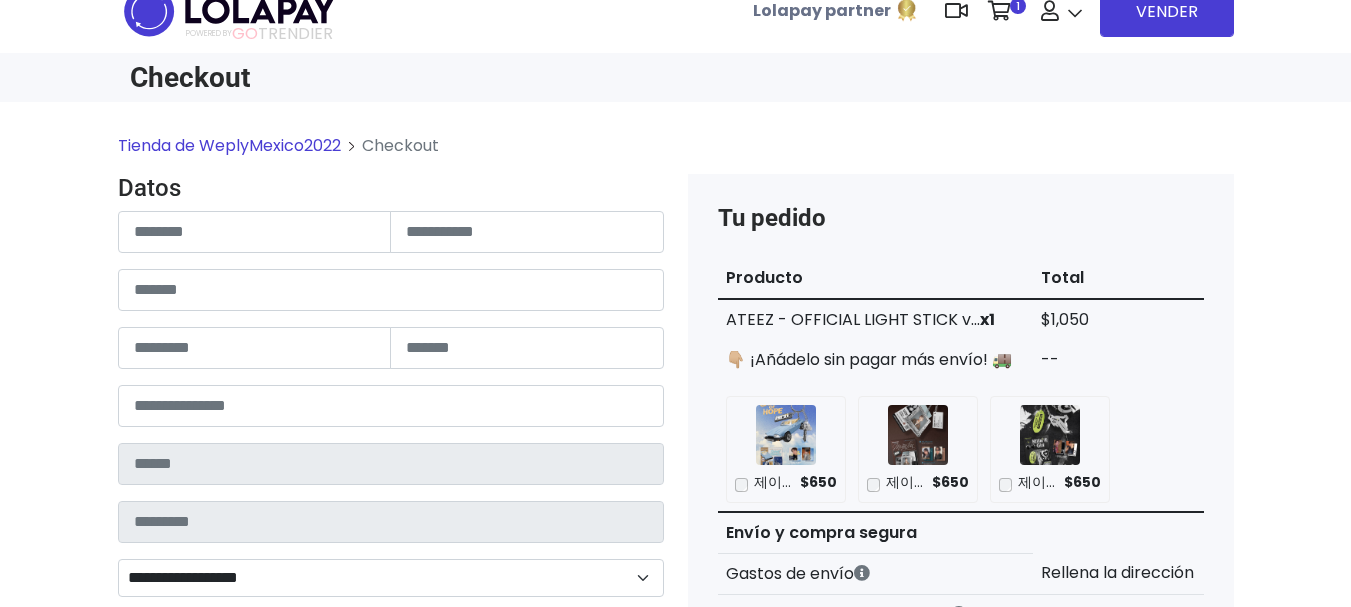 scroll, scrollTop: 0, scrollLeft: 0, axis: both 